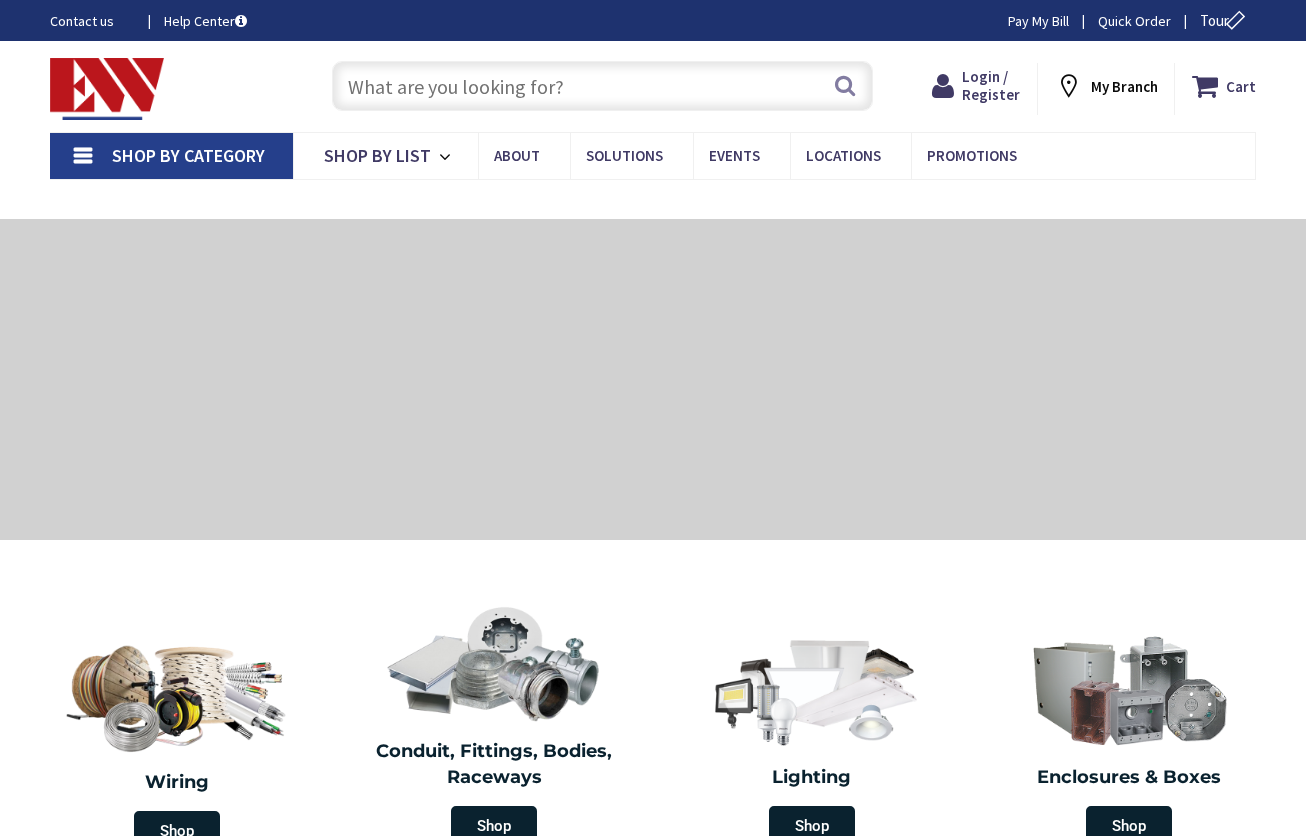 scroll, scrollTop: 0, scrollLeft: 0, axis: both 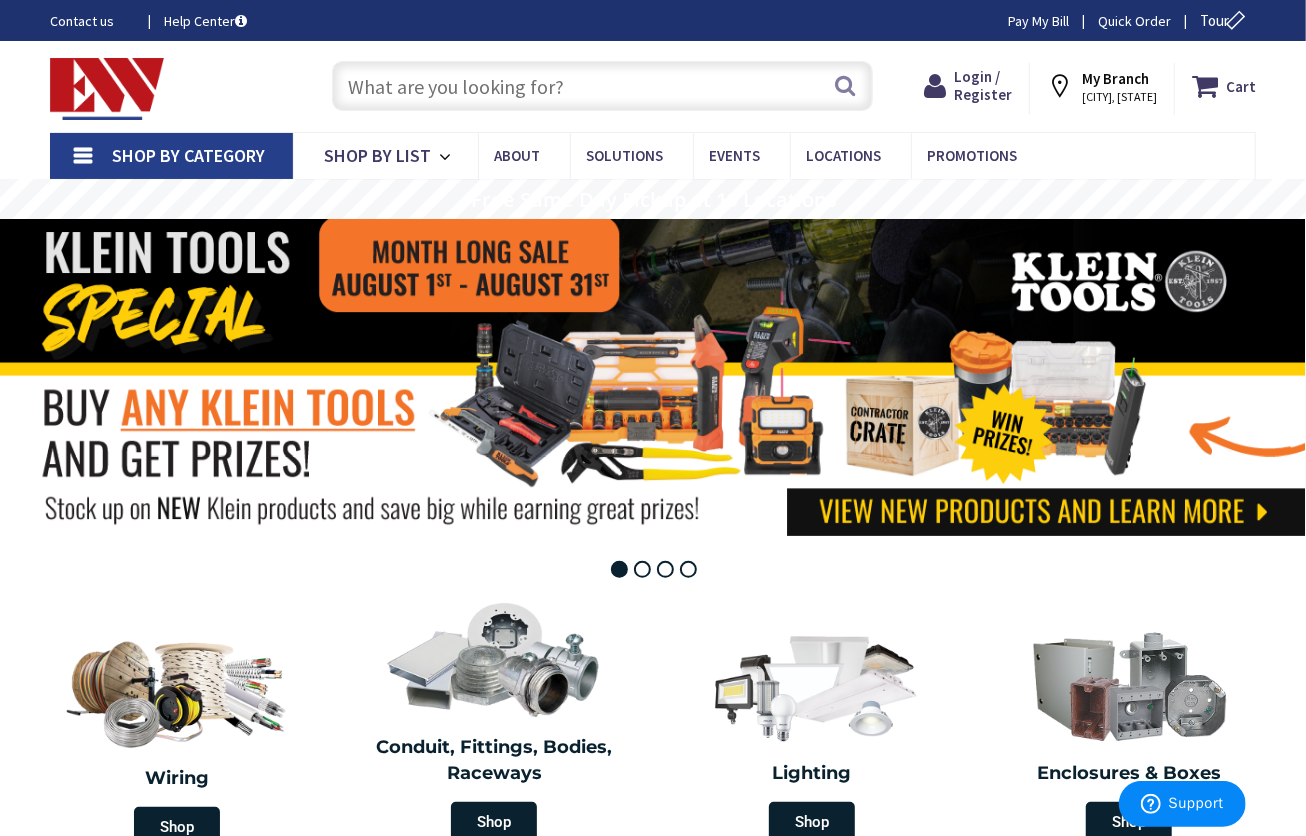 click at bounding box center (602, 86) 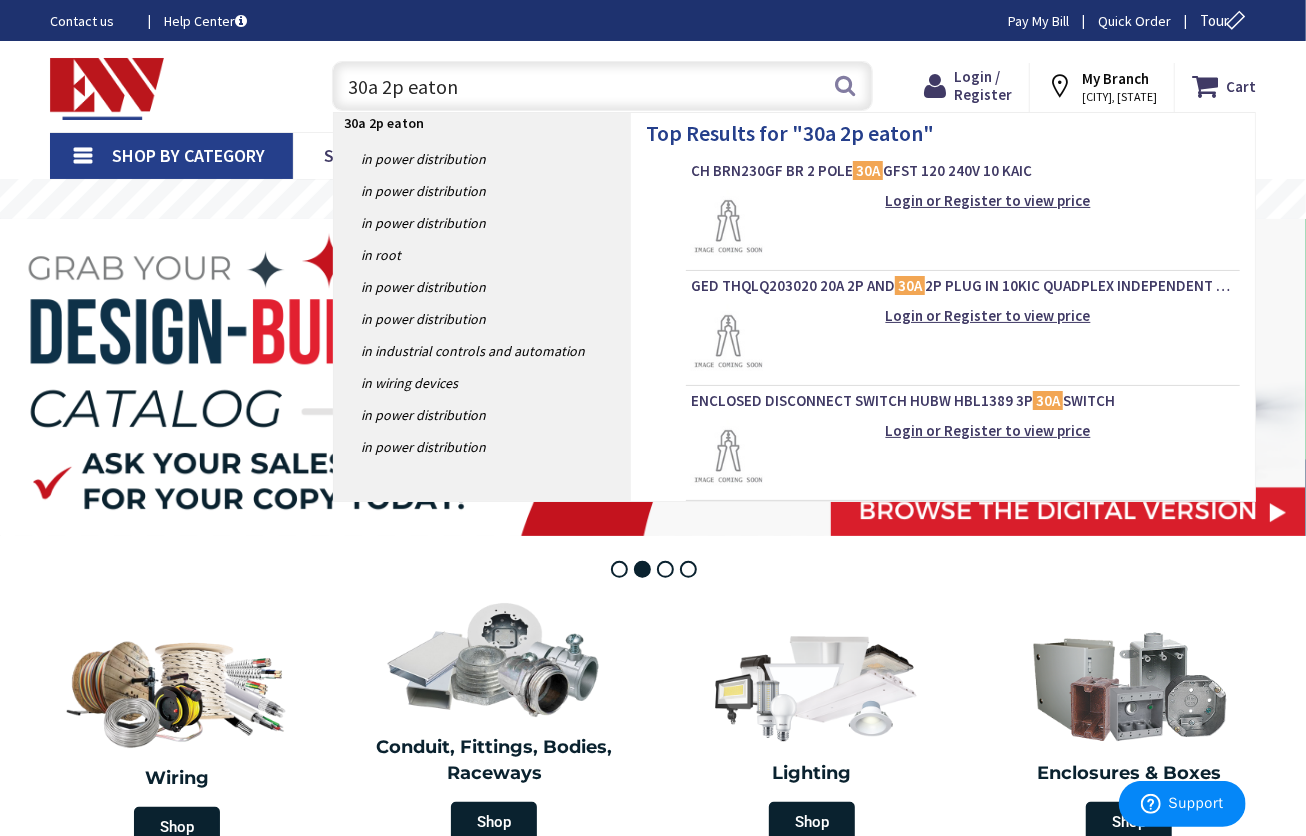 type on "30a 2p eaton" 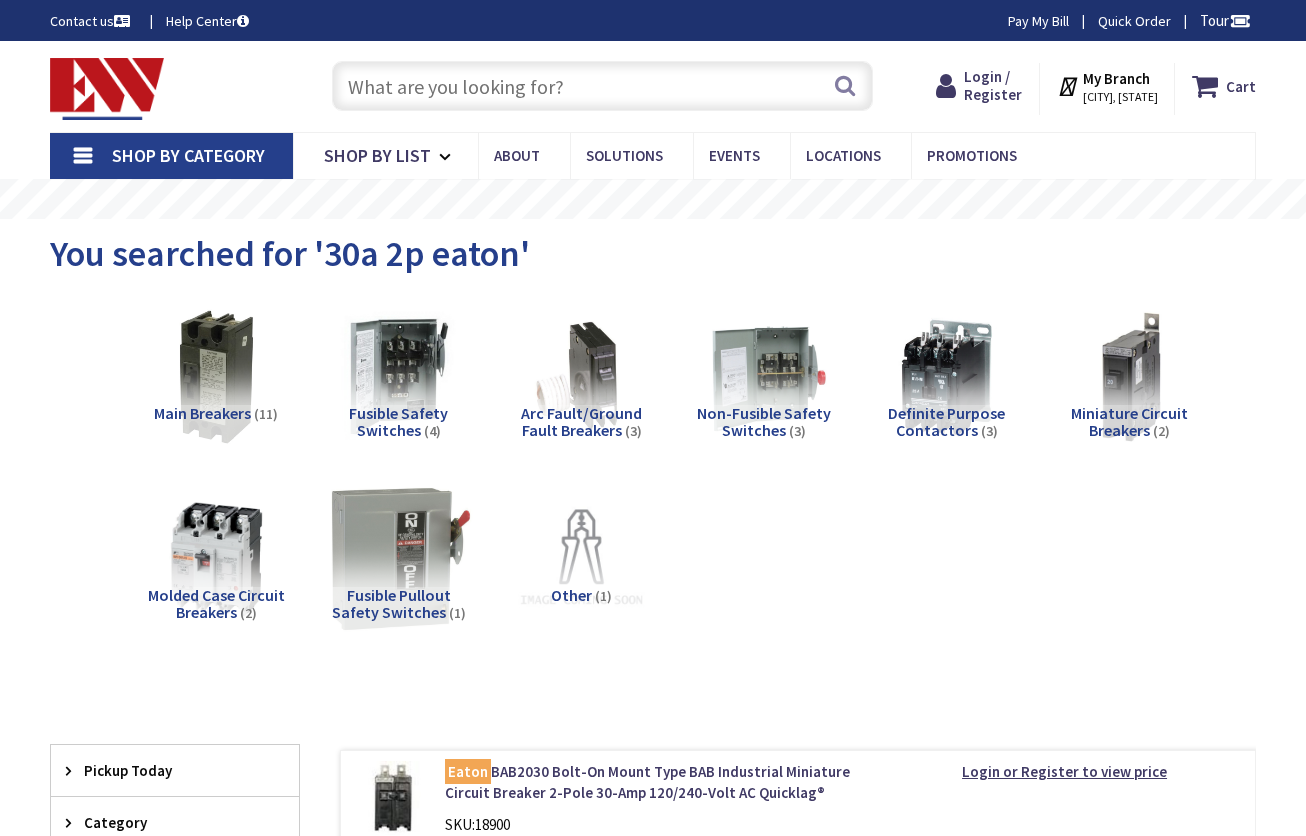 scroll, scrollTop: 0, scrollLeft: 0, axis: both 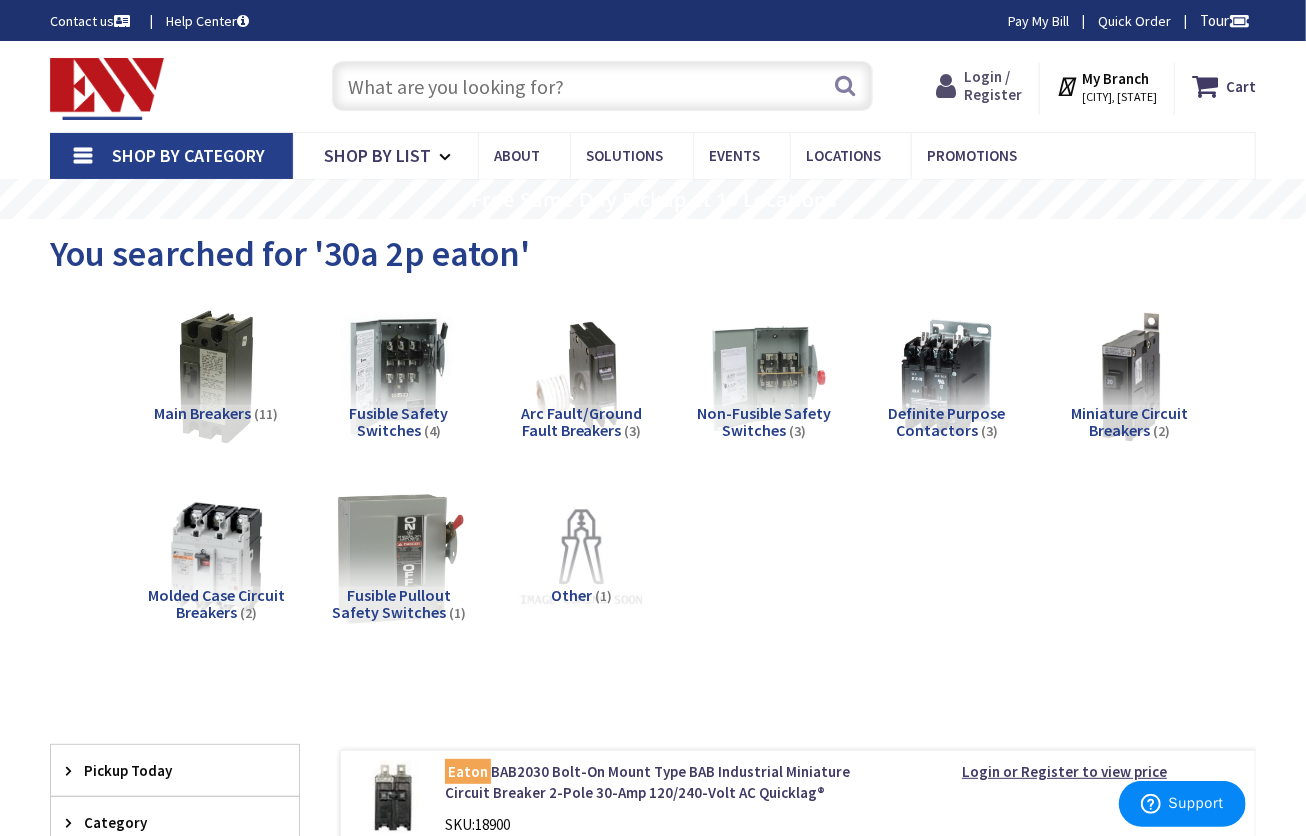 click on "Login / Register" at bounding box center (993, 85) 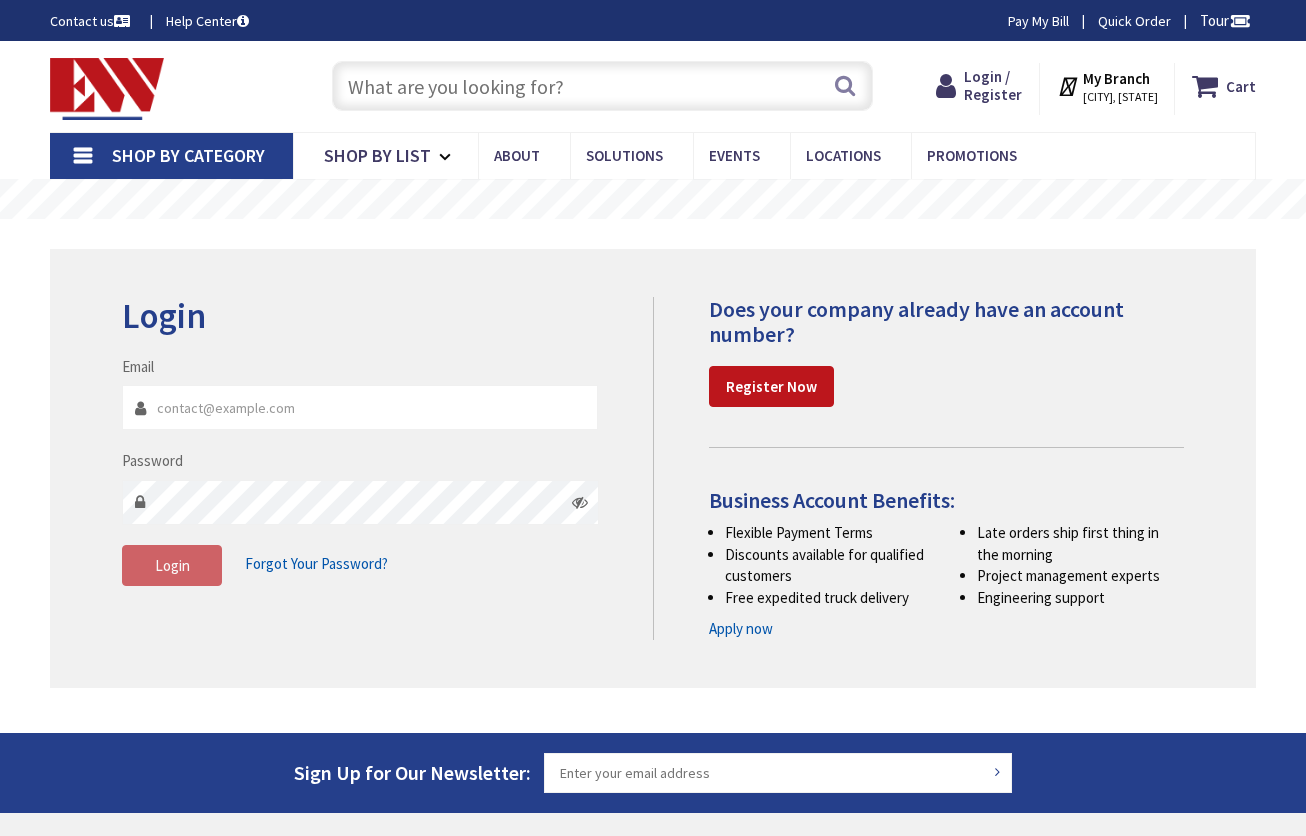 scroll, scrollTop: 0, scrollLeft: 0, axis: both 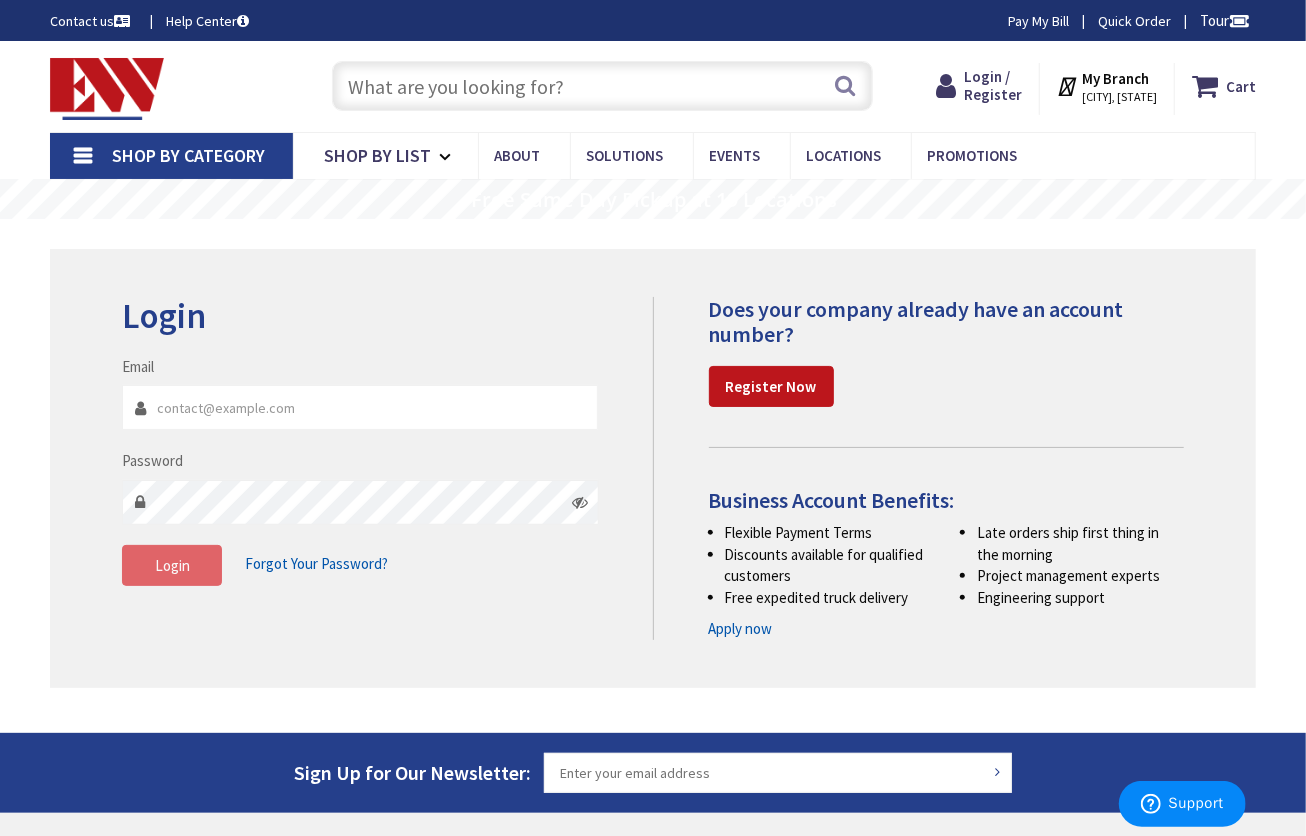 type on "[EMAIL]" 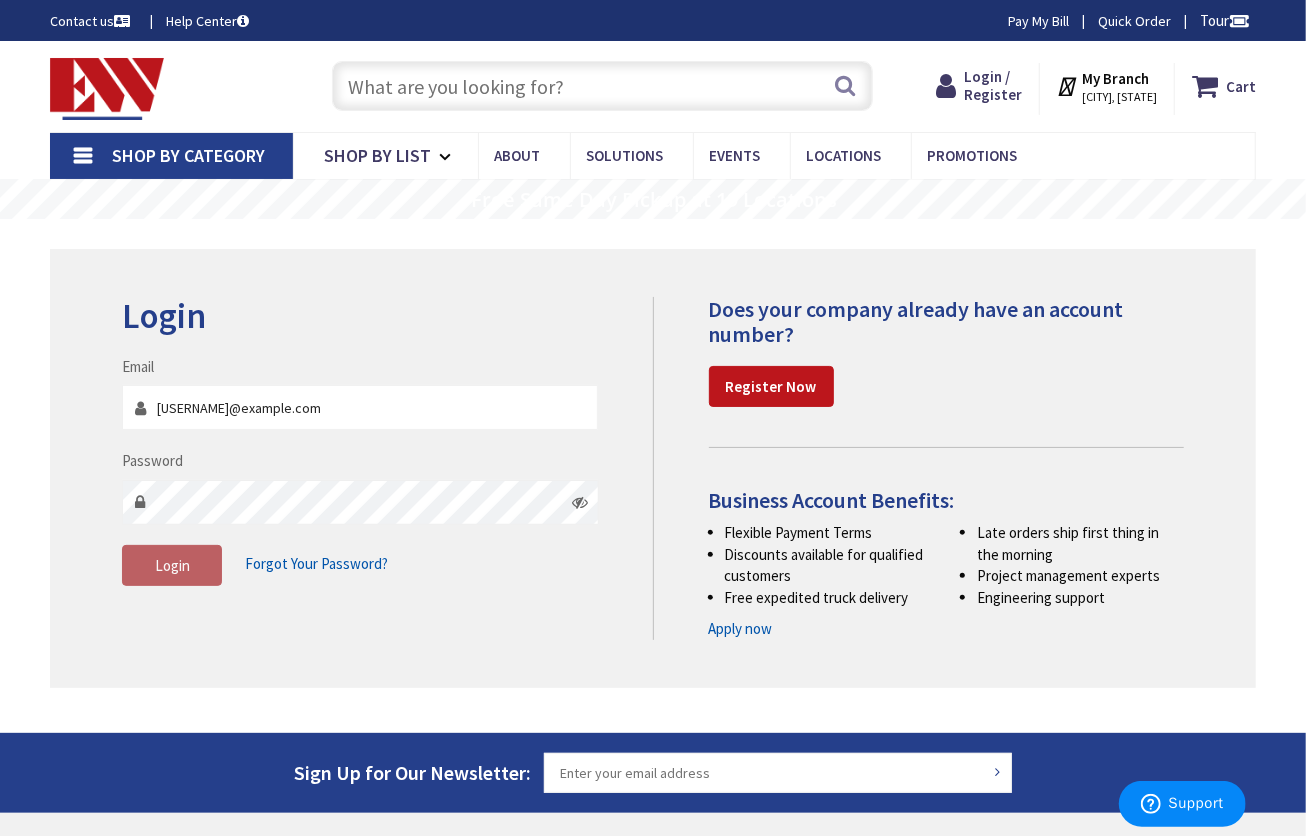 click on "Login" at bounding box center (172, 565) 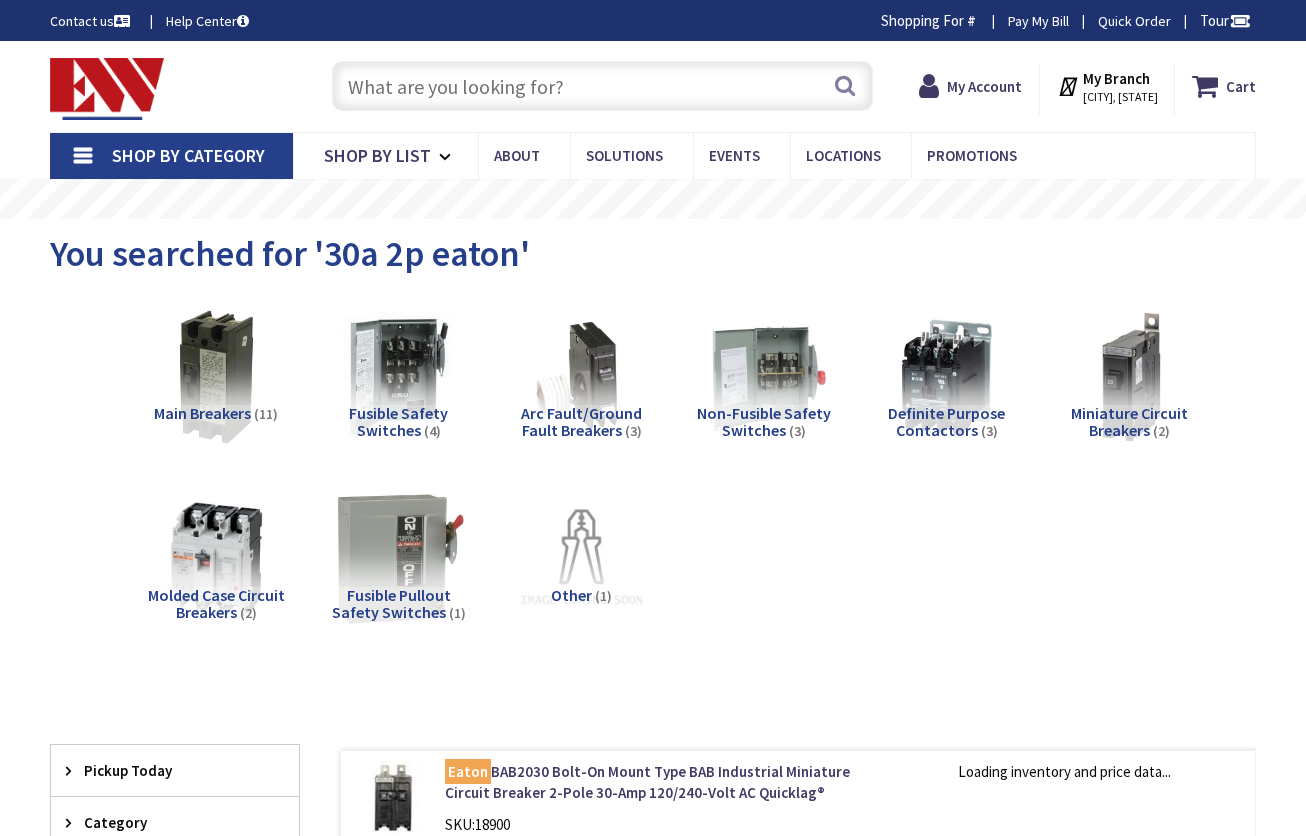 scroll, scrollTop: 0, scrollLeft: 0, axis: both 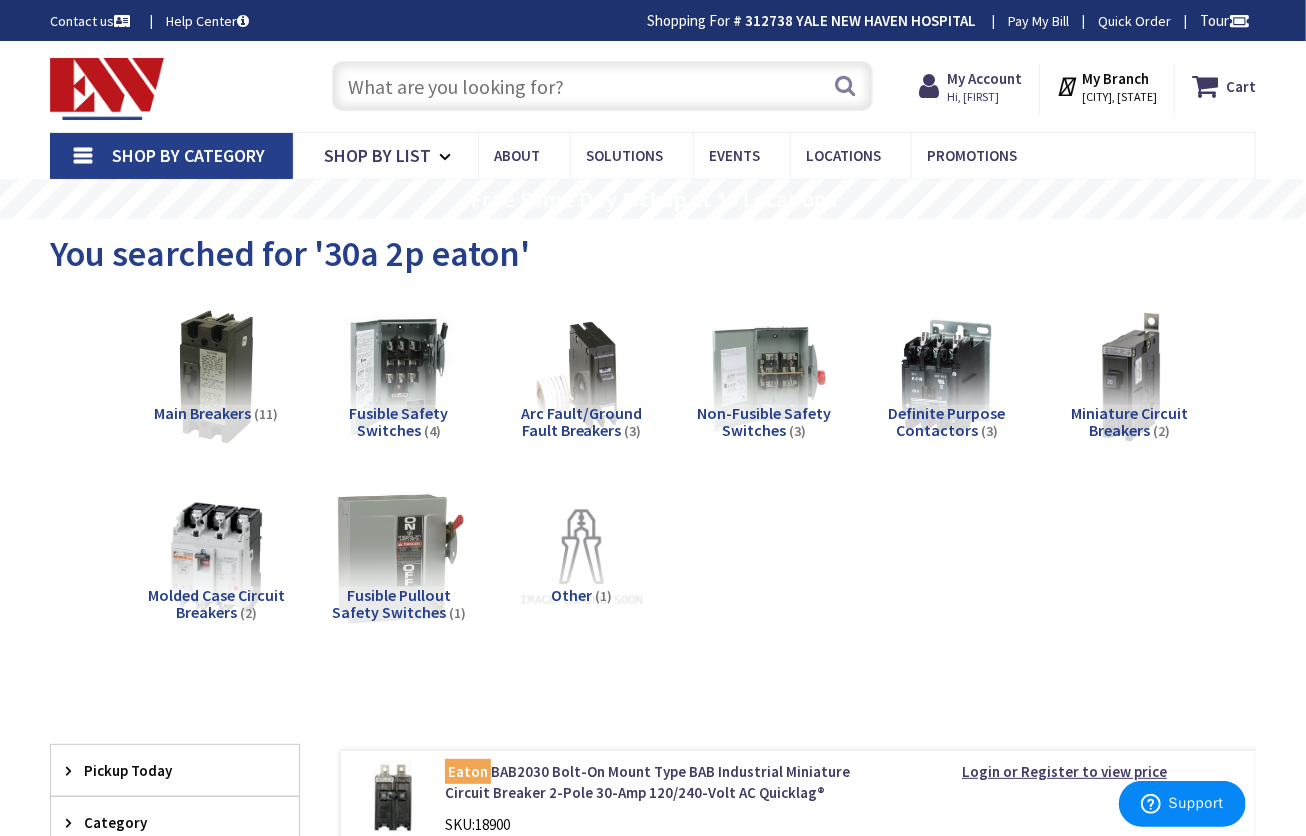 click at bounding box center [602, 86] 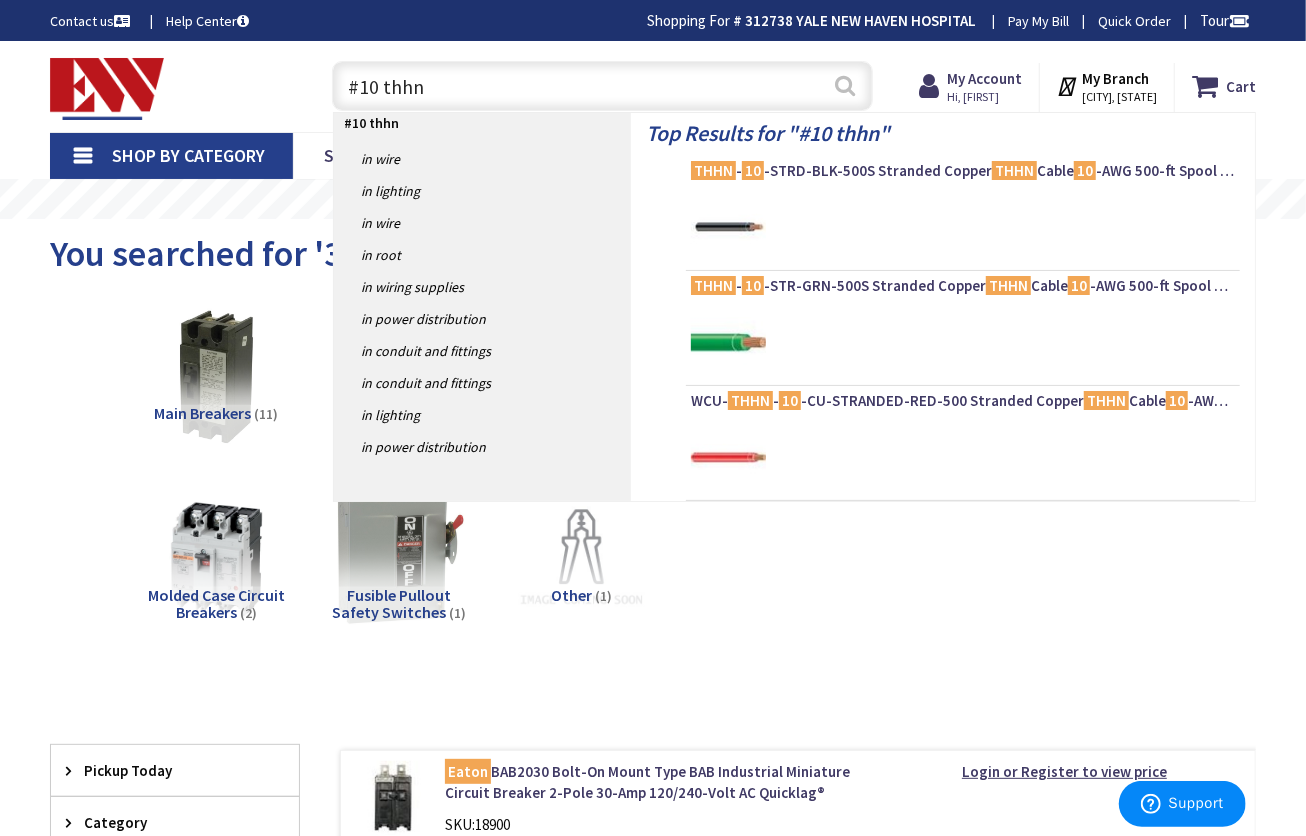 type on "#10 thhn" 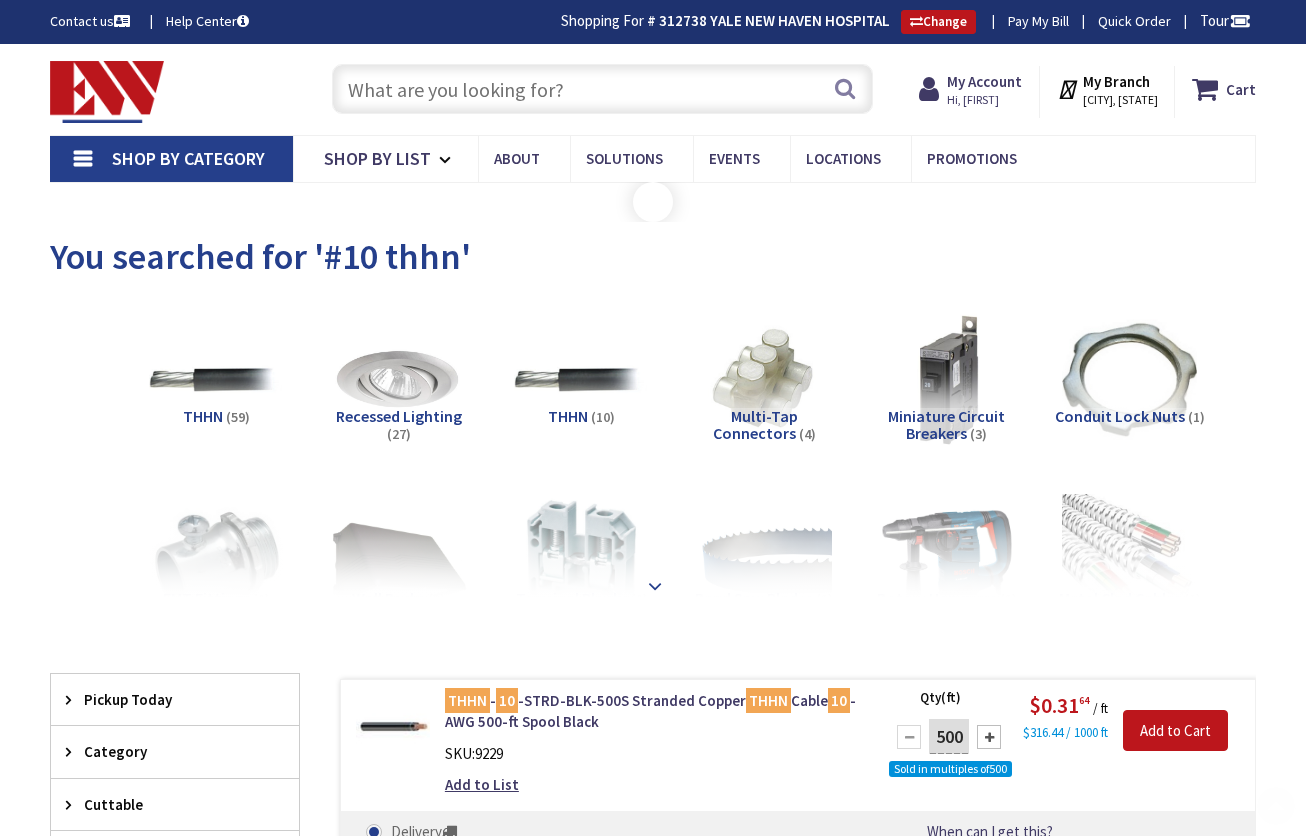 scroll, scrollTop: 315, scrollLeft: 0, axis: vertical 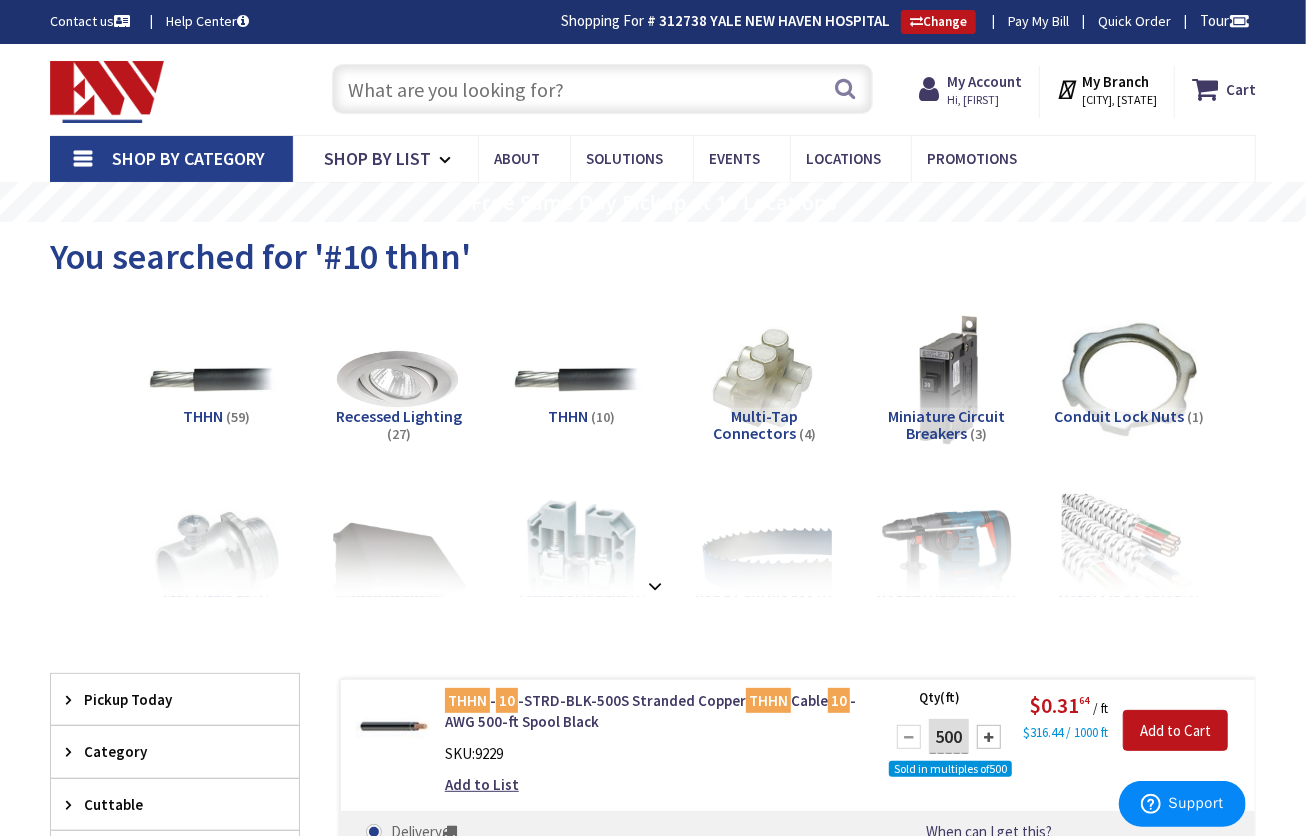 click at bounding box center [602, 89] 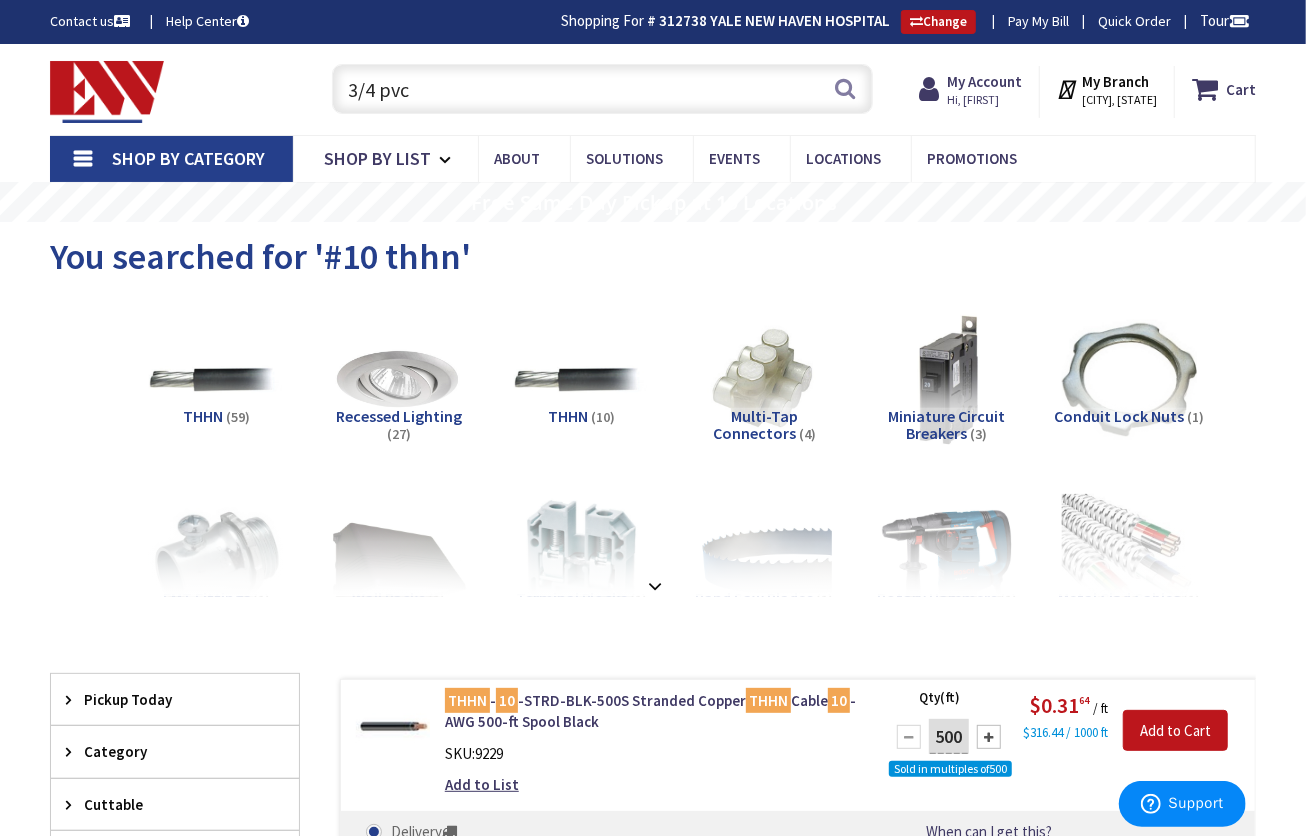 type on "3/4 pvc" 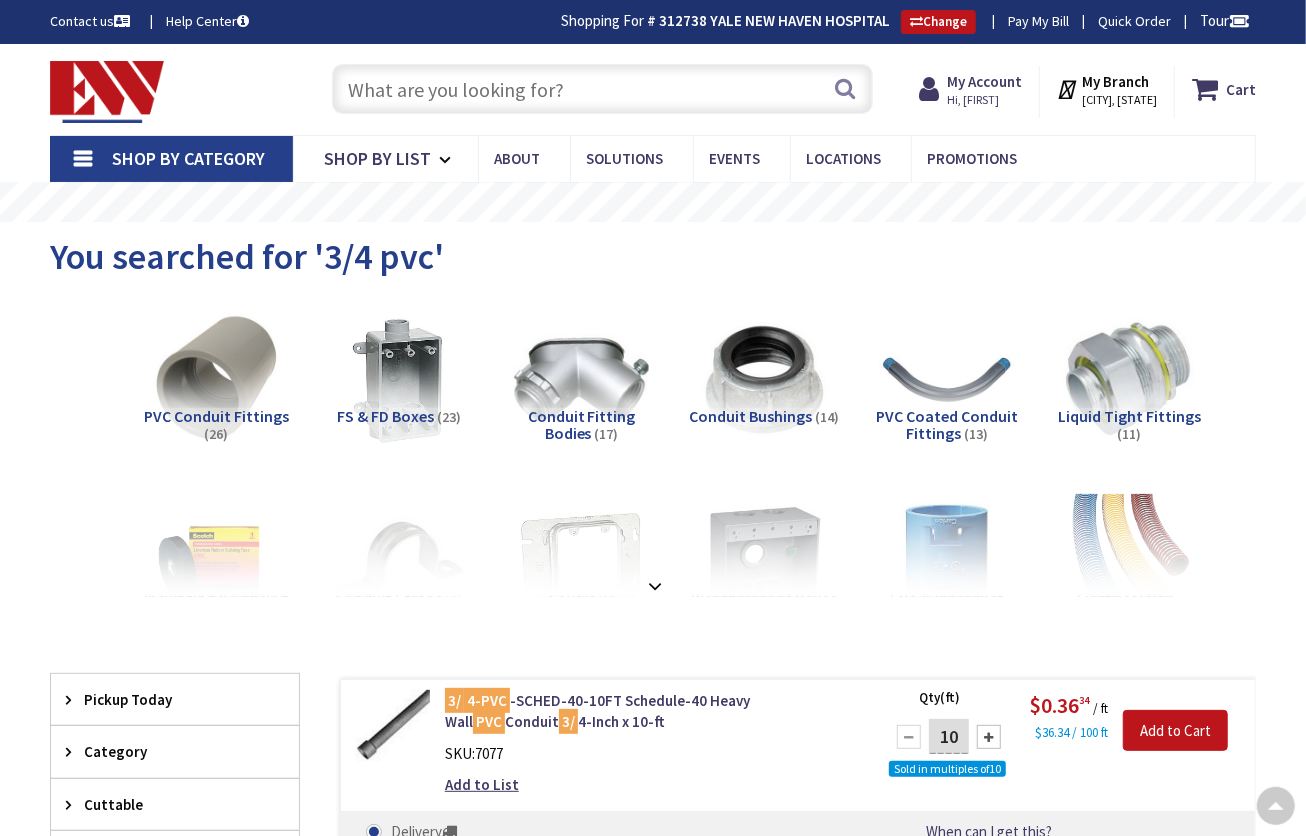 scroll, scrollTop: 421, scrollLeft: 0, axis: vertical 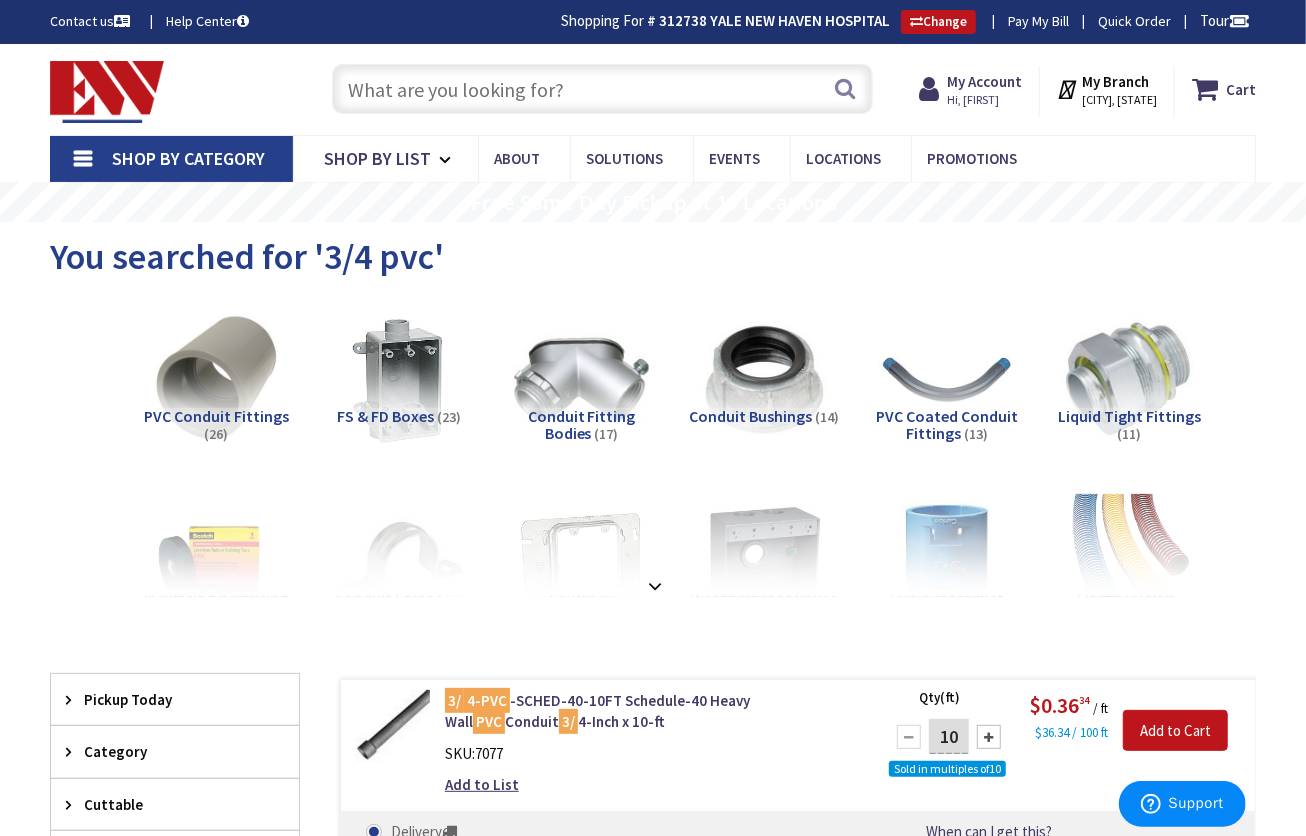 click at bounding box center (602, 89) 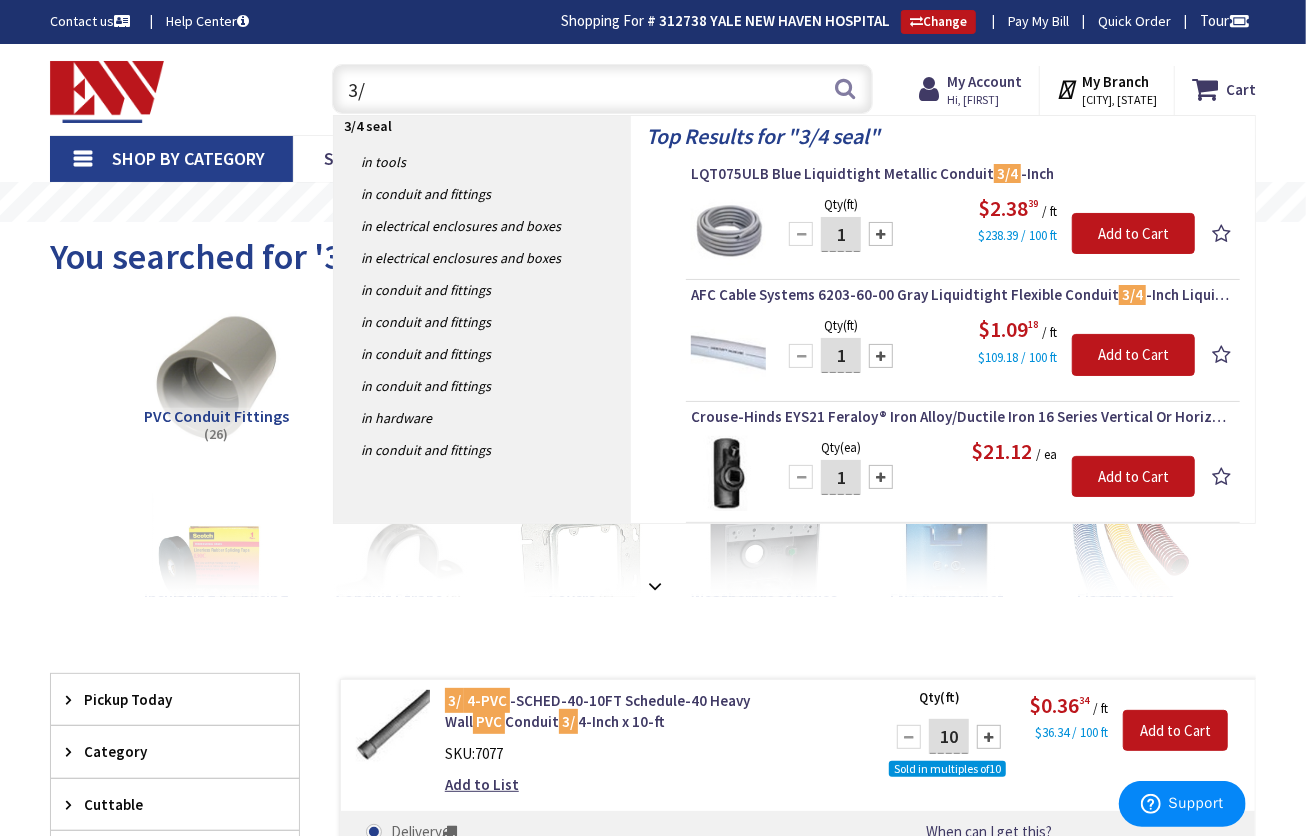 type on "3" 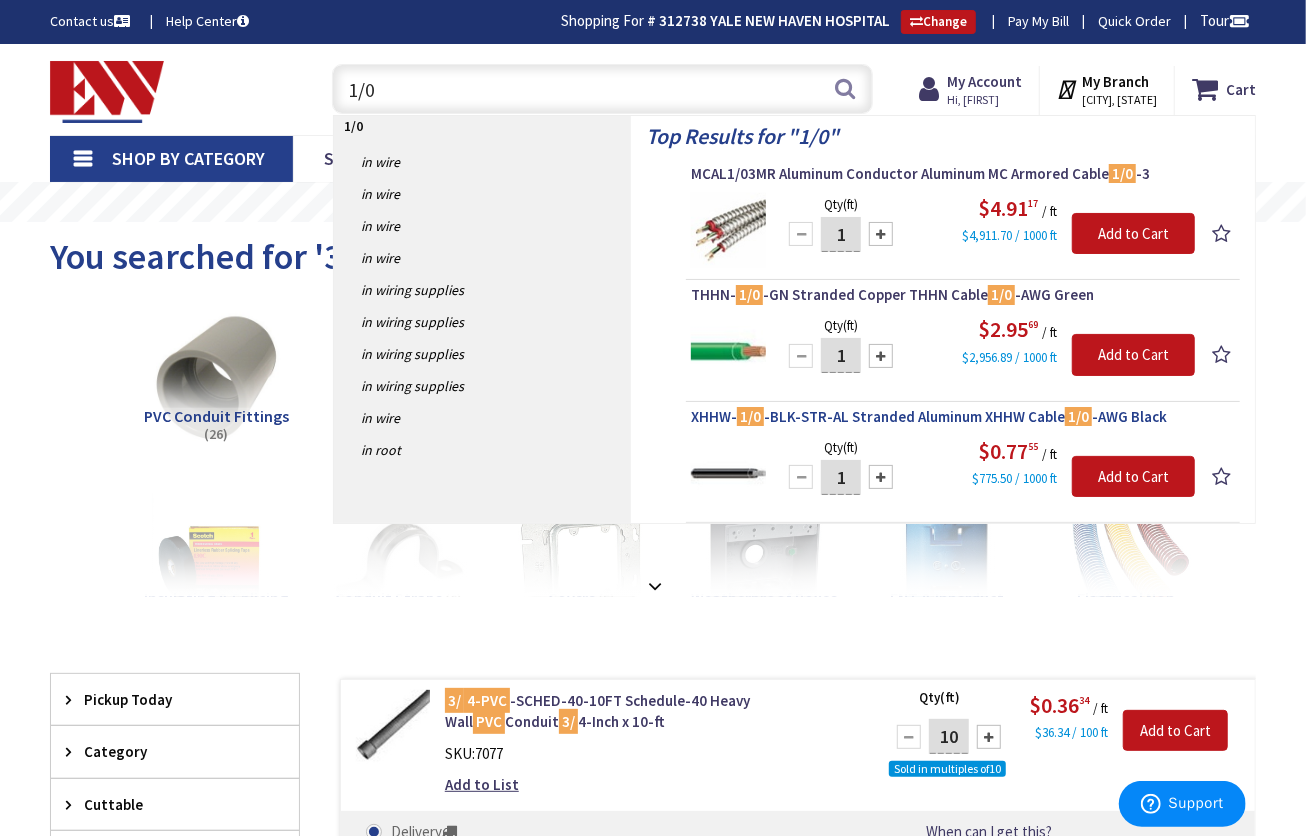 type on "1/0" 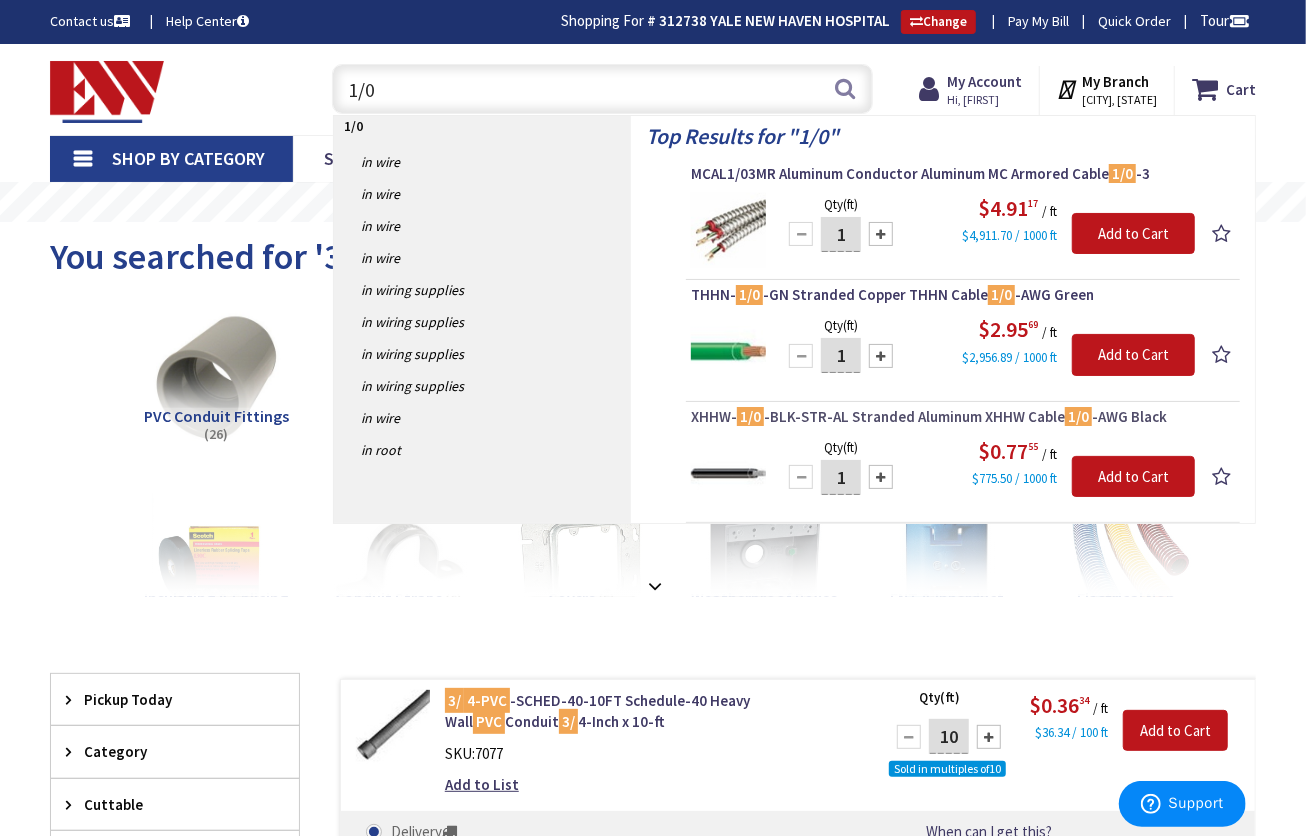 click on "XHHW- 1/0 -BLK-STR-AL Stranded Aluminum XHHW Cable  1/0 -AWG Black" at bounding box center (963, 417) 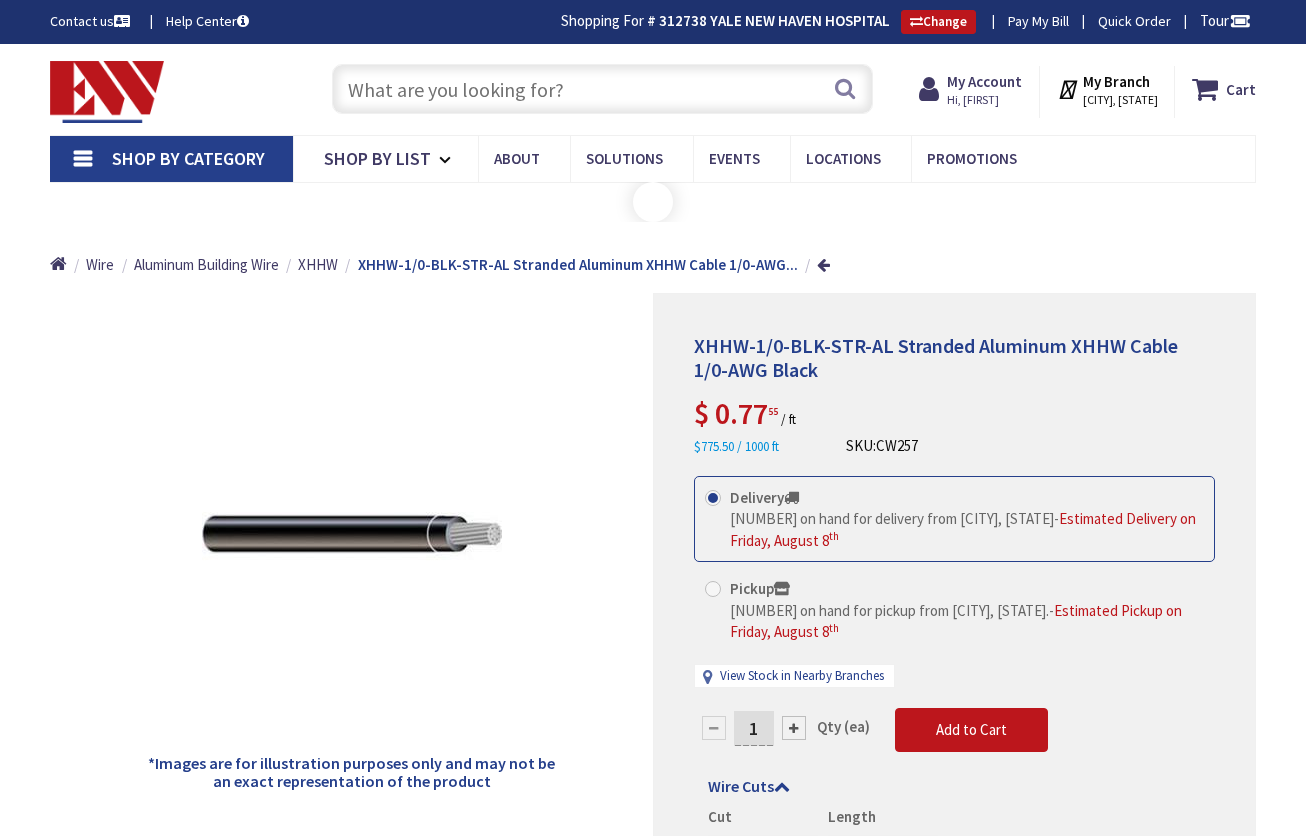 scroll, scrollTop: 0, scrollLeft: 0, axis: both 